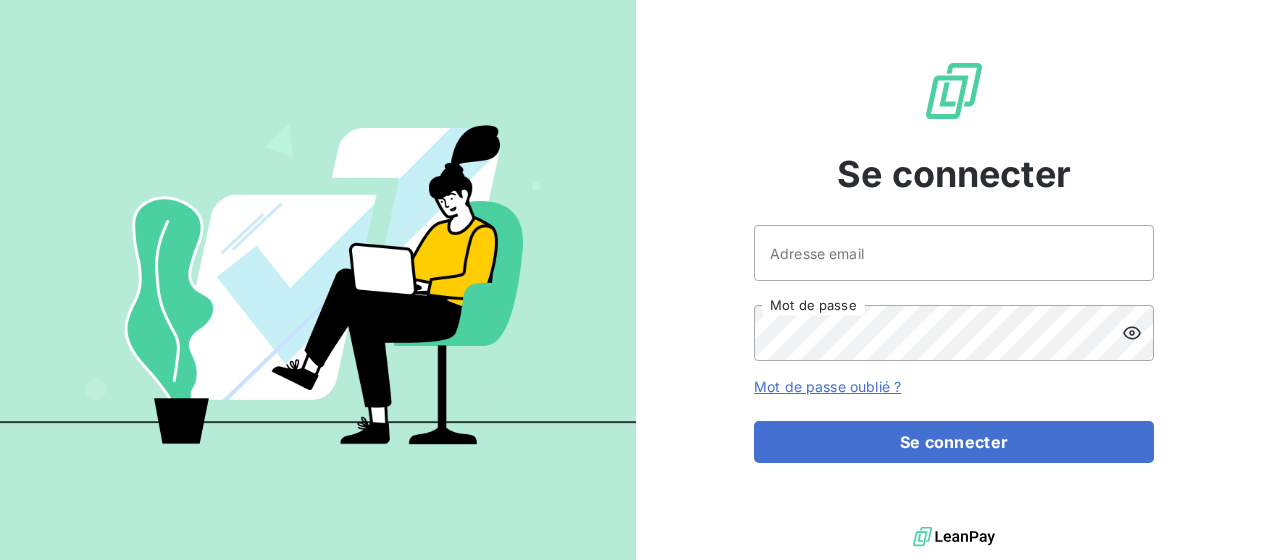 scroll, scrollTop: 0, scrollLeft: 0, axis: both 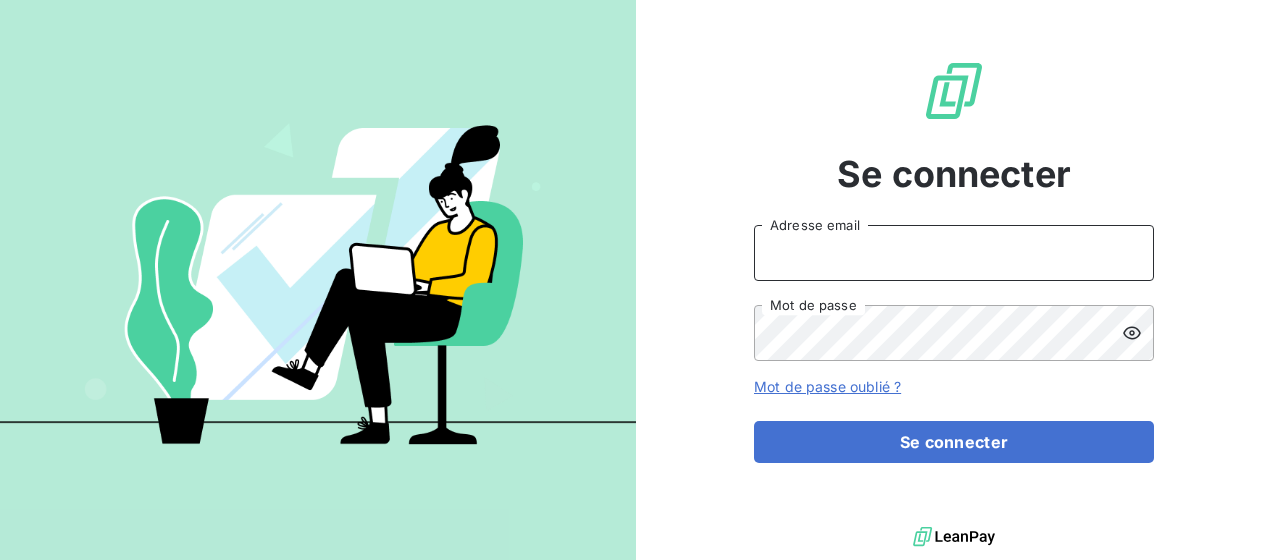 click on "Adresse email" at bounding box center (954, 253) 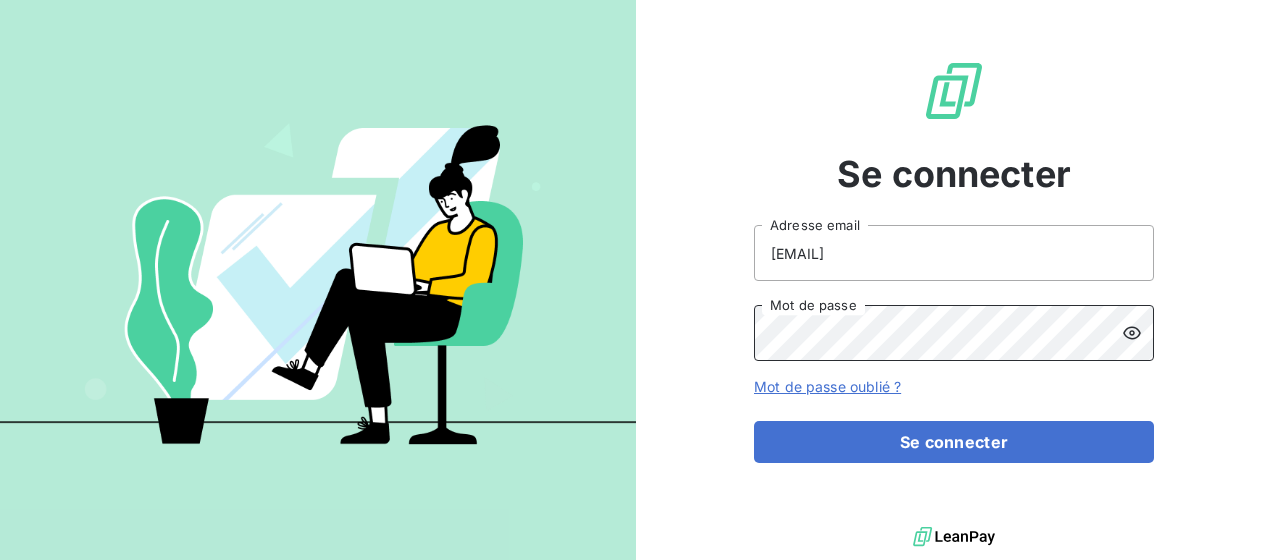 click on "Se connecter" at bounding box center (954, 442) 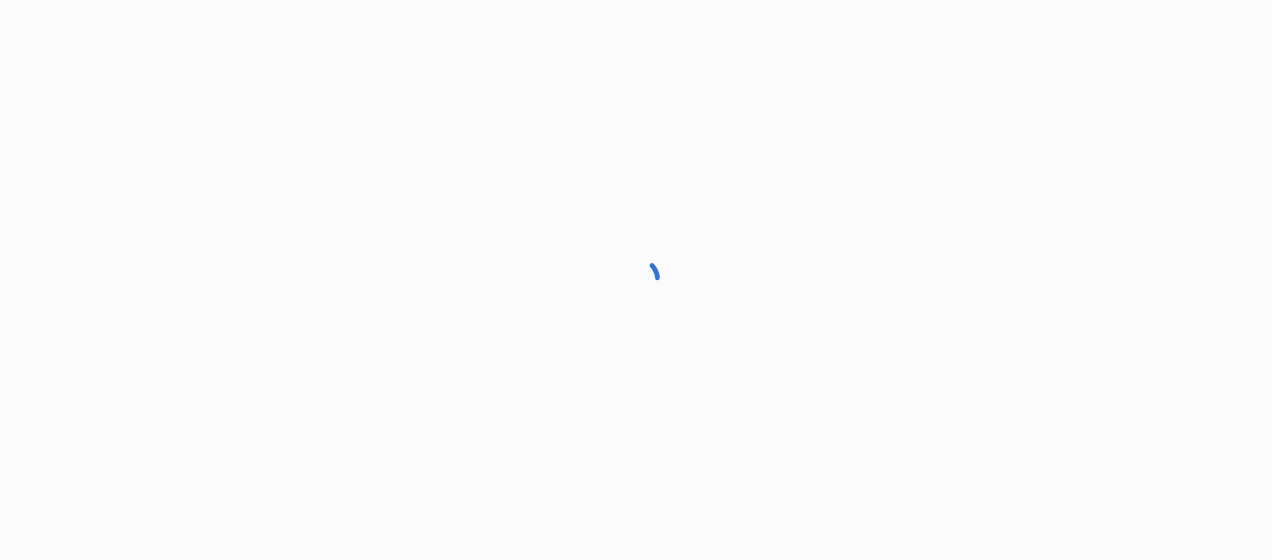scroll, scrollTop: 0, scrollLeft: 0, axis: both 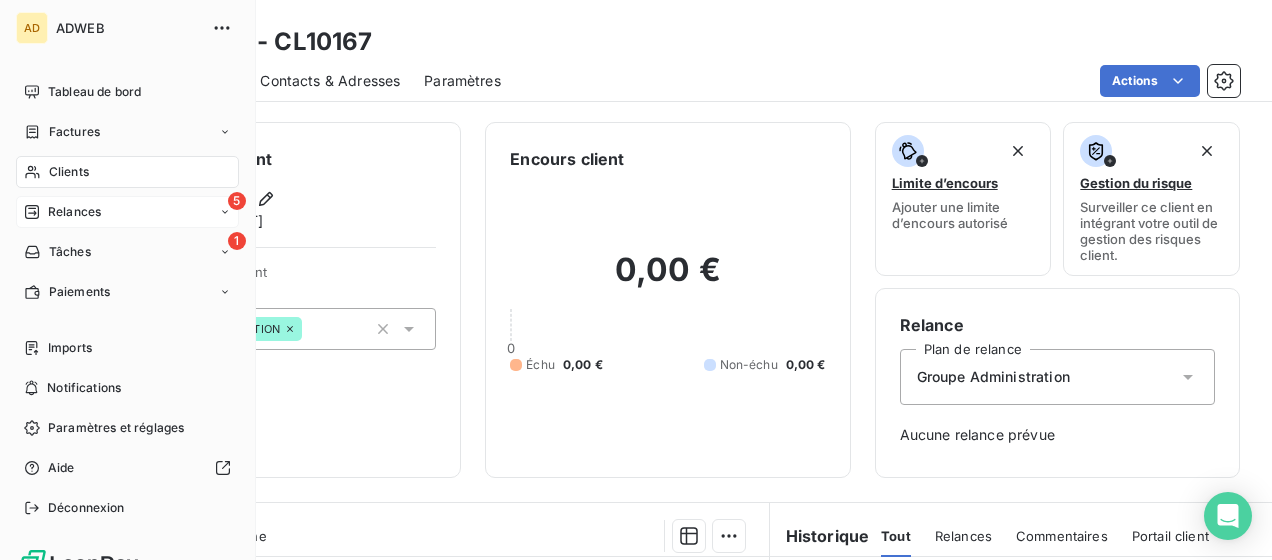 click on "Relances" at bounding box center (74, 212) 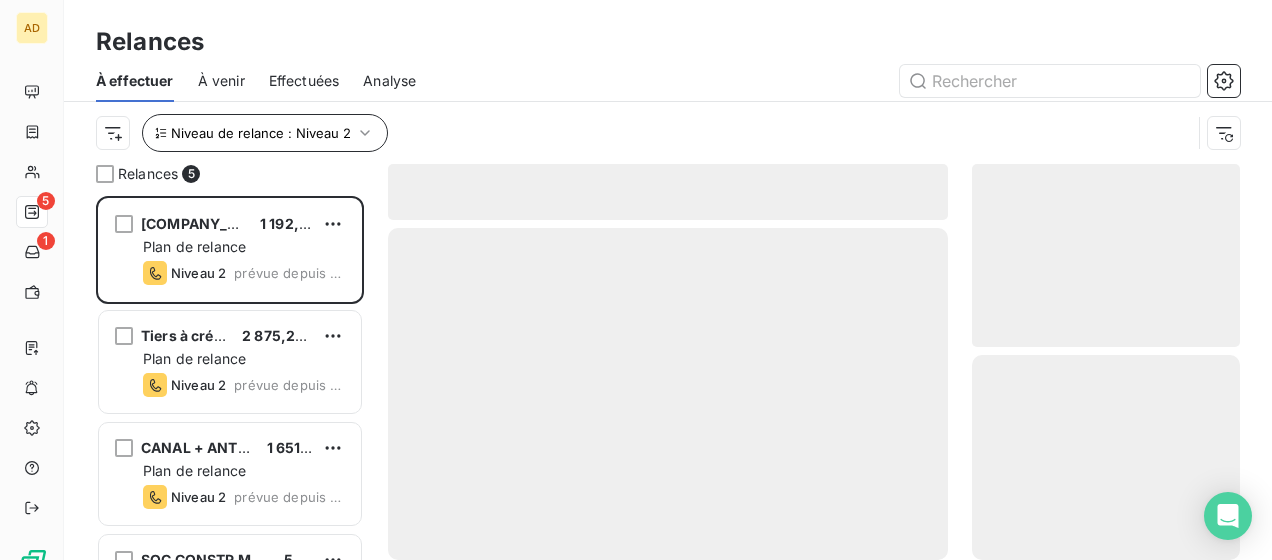 scroll, scrollTop: 16, scrollLeft: 16, axis: both 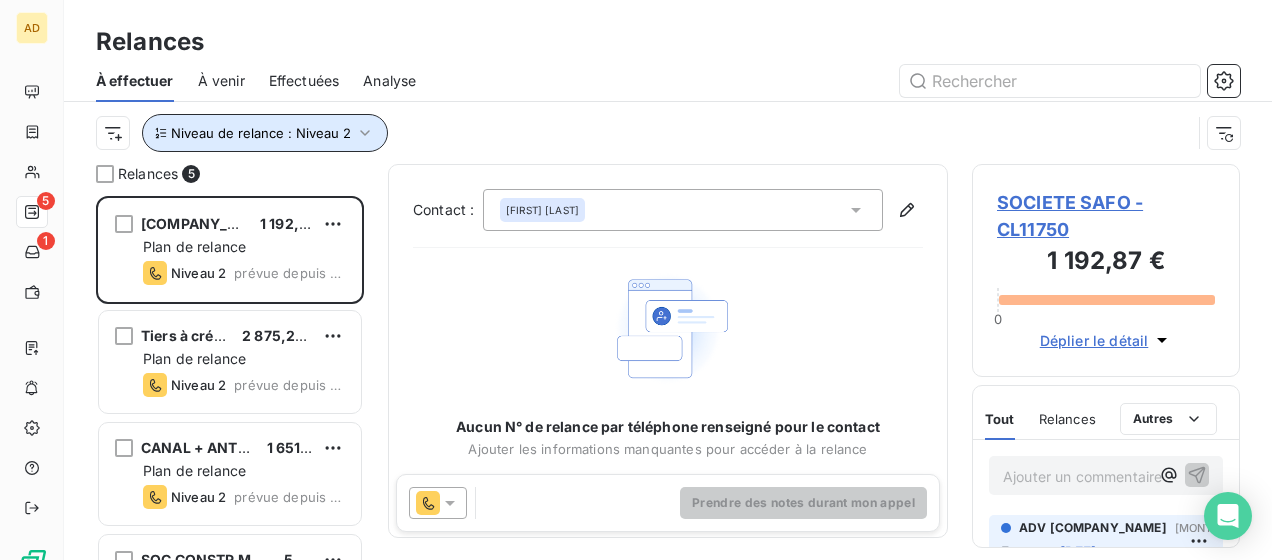 click on "Niveau de relance  : Niveau 2" at bounding box center (265, 133) 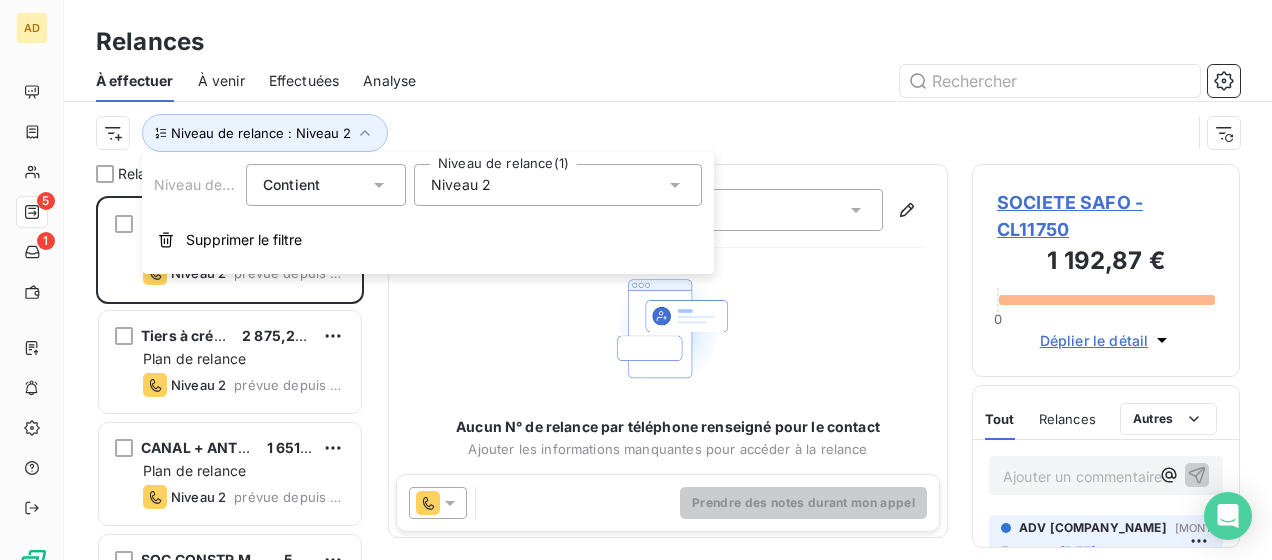click 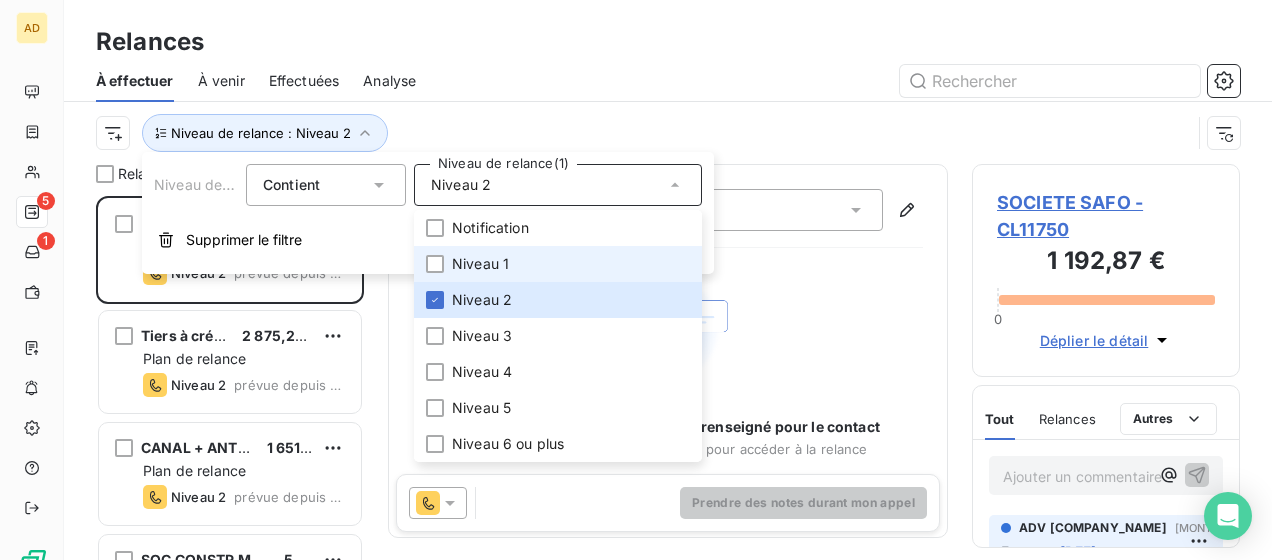 click on "Niveau 1" at bounding box center (558, 264) 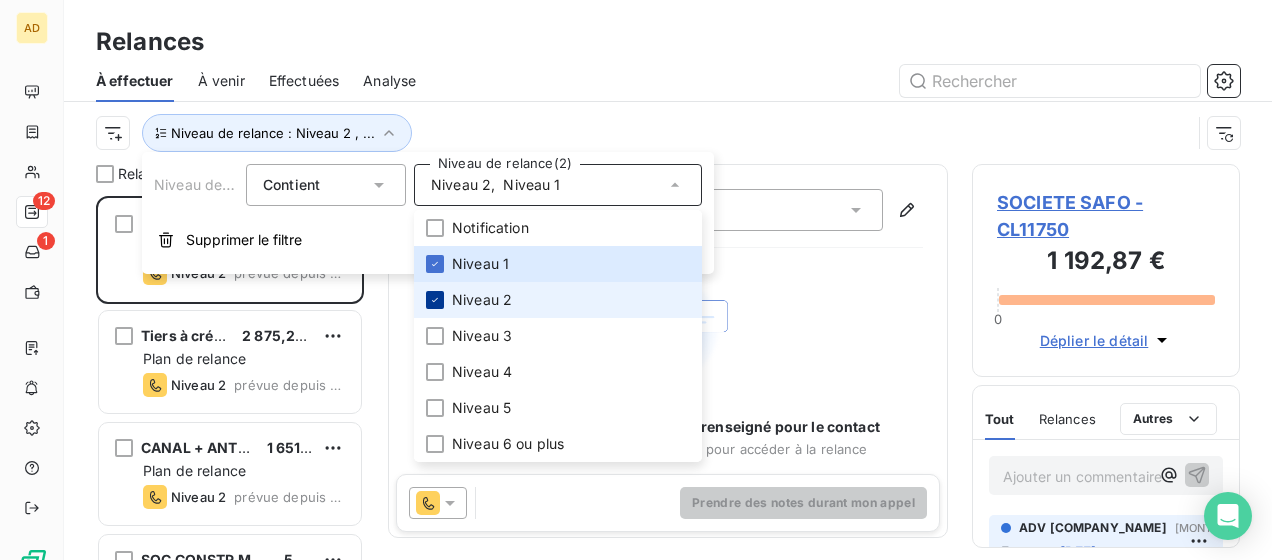 scroll, scrollTop: 16, scrollLeft: 16, axis: both 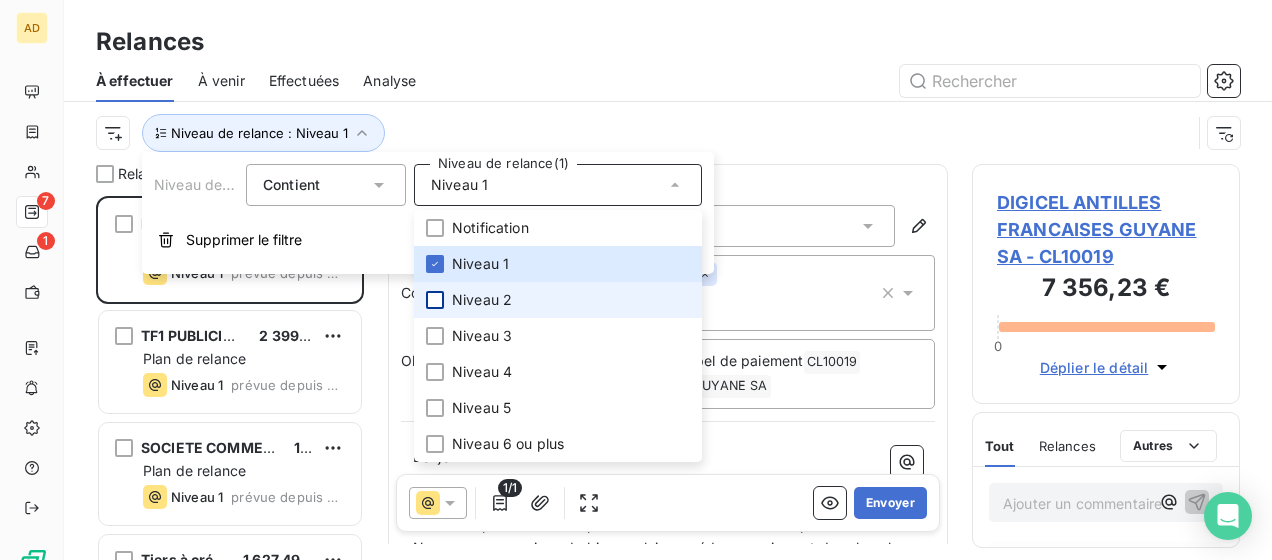 click at bounding box center [840, 81] 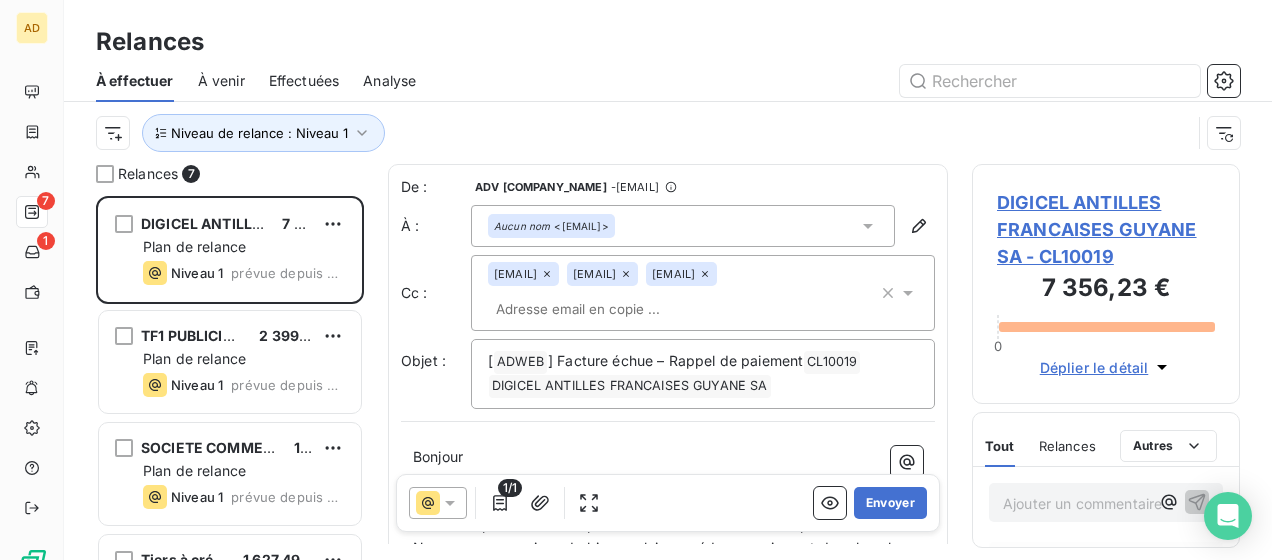 click 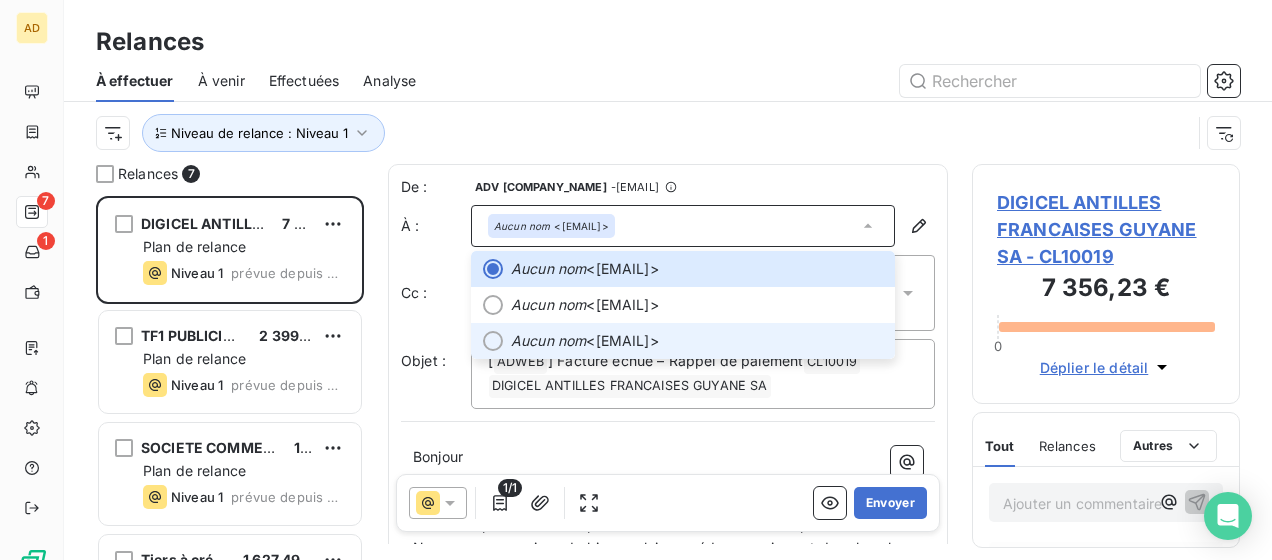 click on "Aucun nom   <[EMAIL]>" at bounding box center [697, 341] 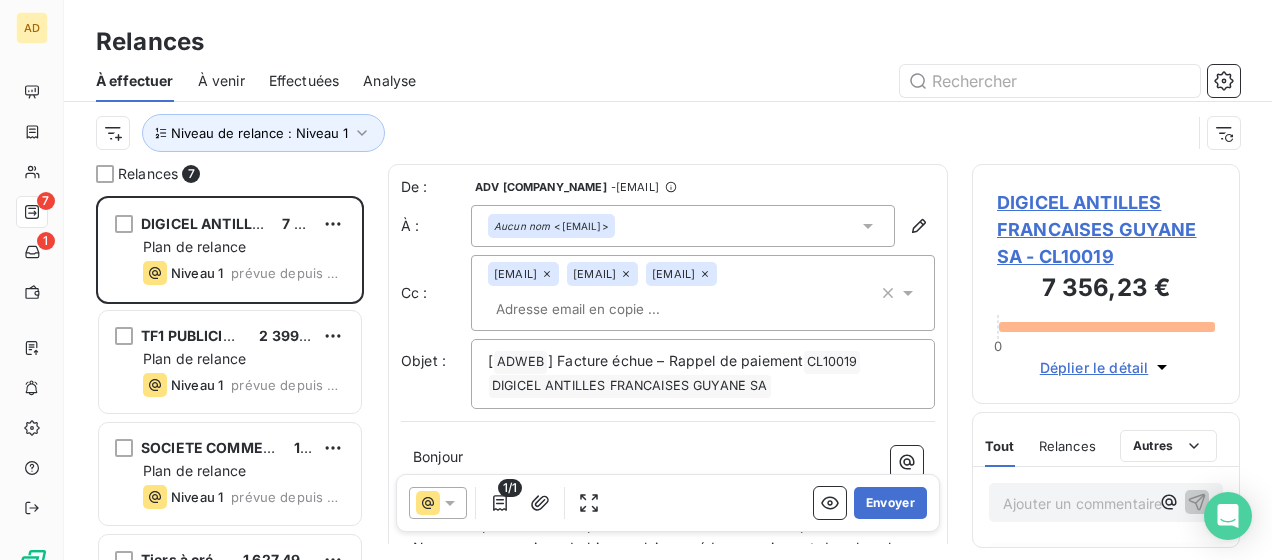 click 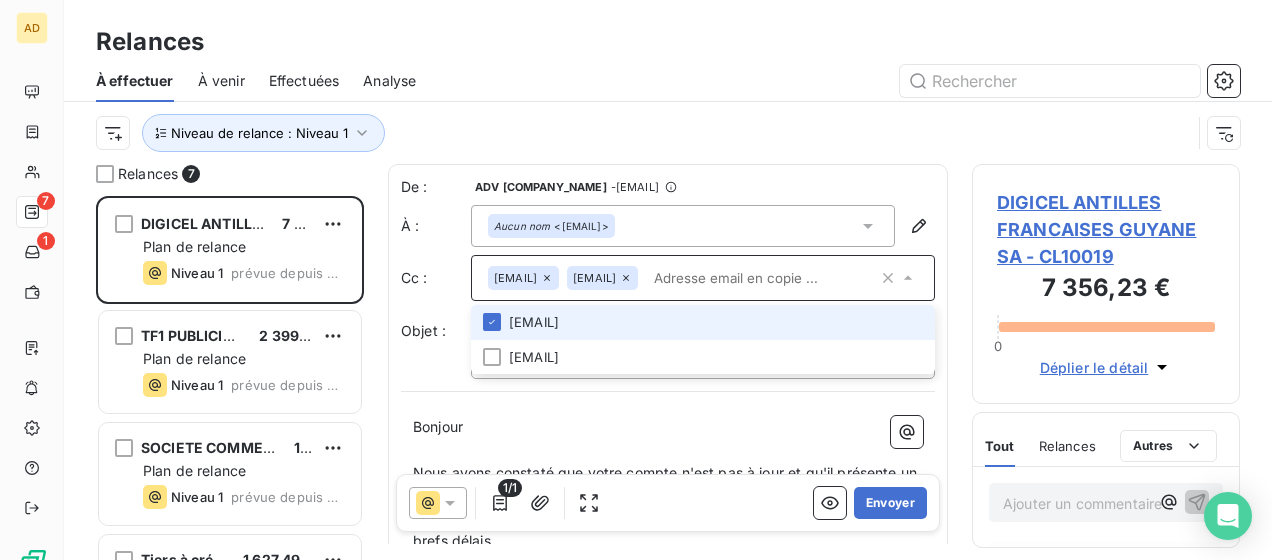 click on "[EMAIL] [EMAIL]" at bounding box center [683, 278] 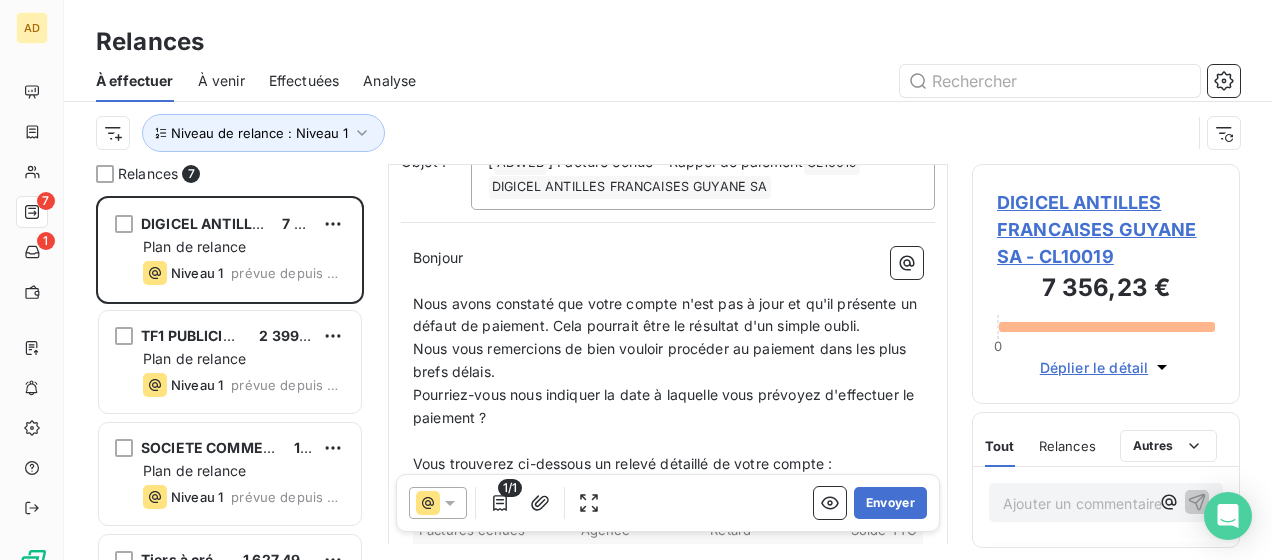 scroll, scrollTop: 0, scrollLeft: 0, axis: both 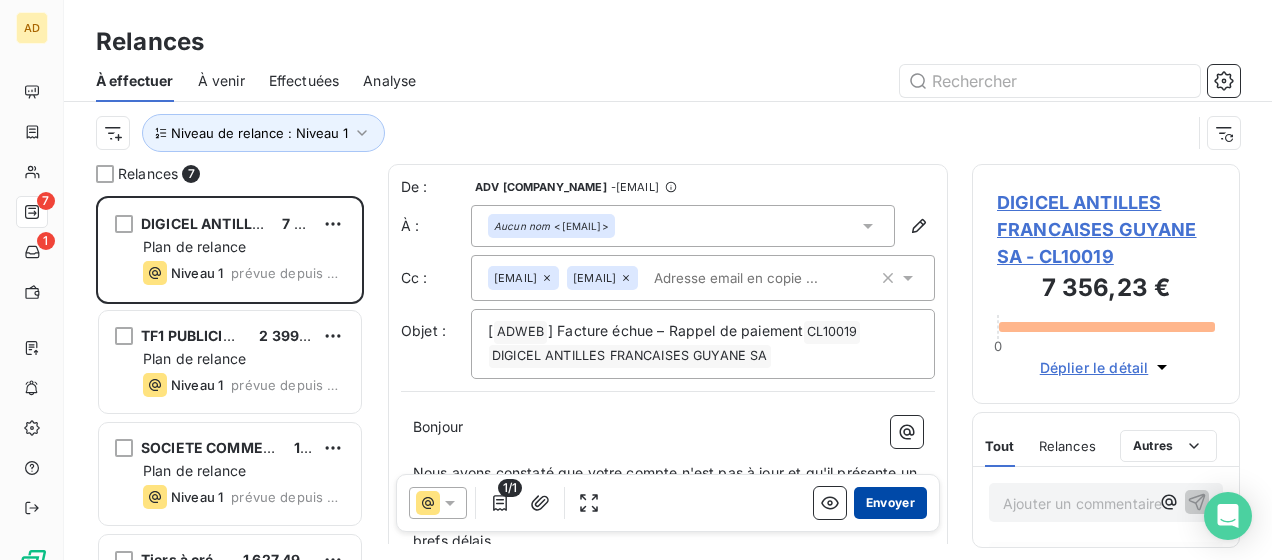 click on "Envoyer" at bounding box center (890, 503) 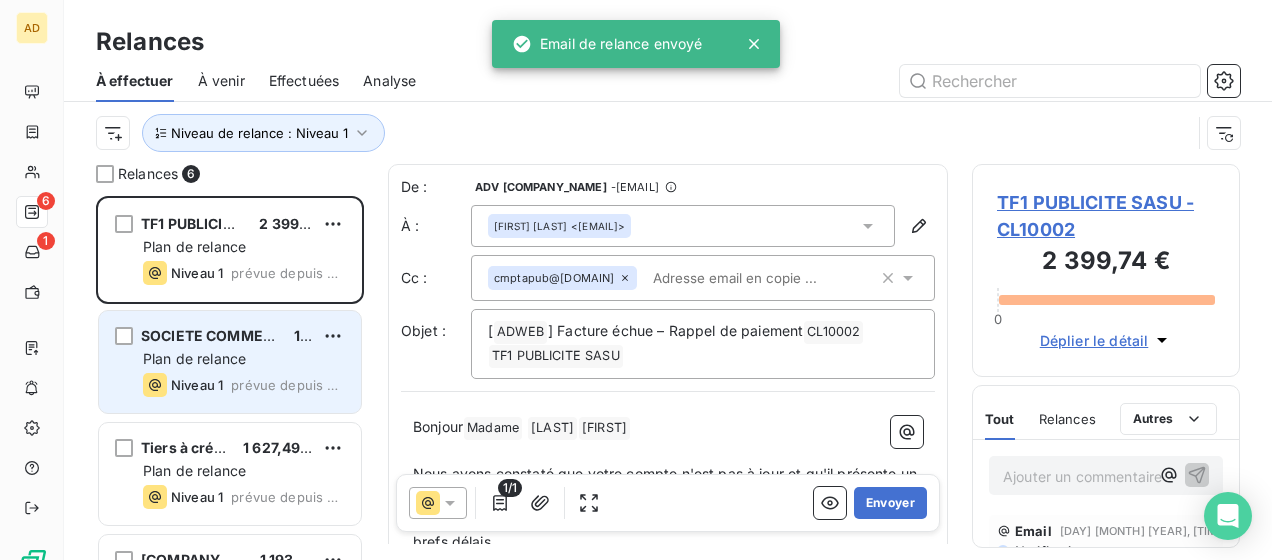 click on "Niveau 1 prévue depuis hier" at bounding box center (244, 385) 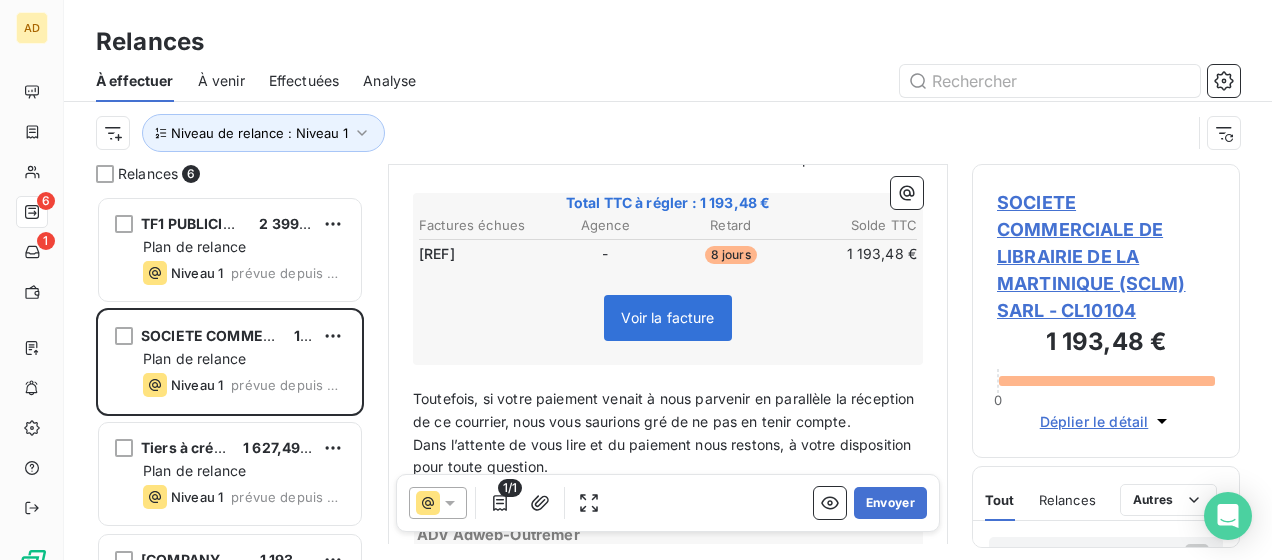 scroll, scrollTop: 502, scrollLeft: 0, axis: vertical 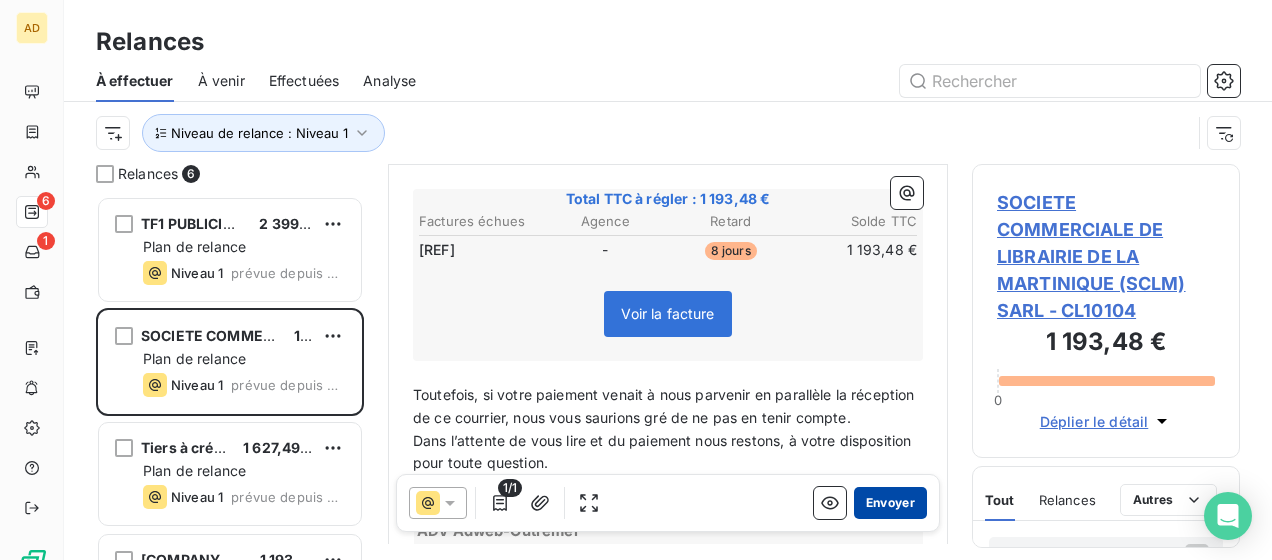 click on "Envoyer" at bounding box center (890, 503) 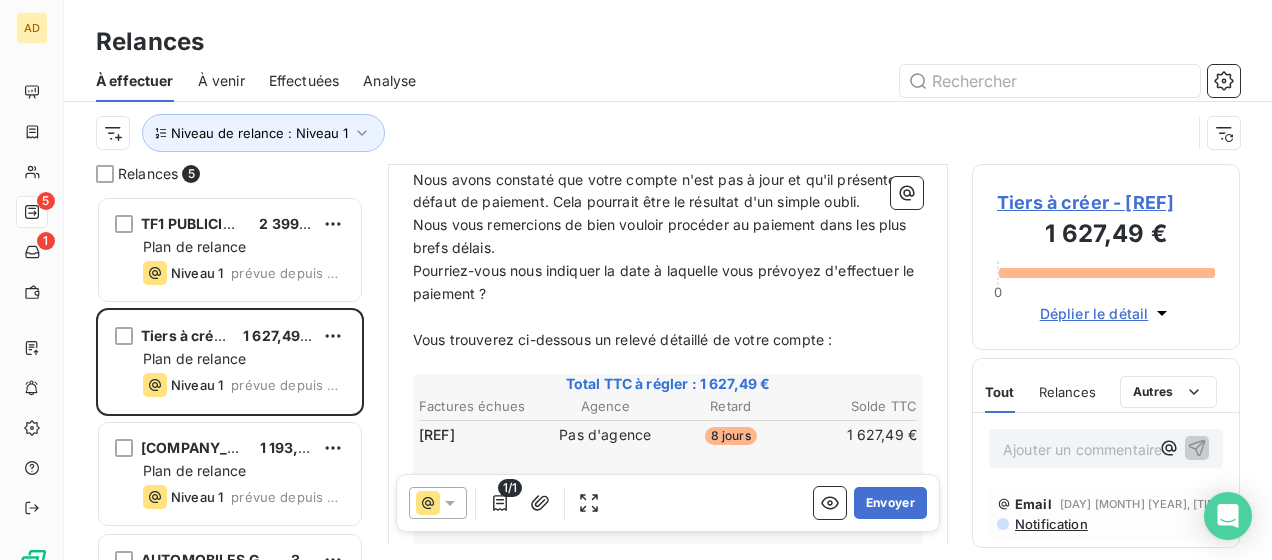 scroll, scrollTop: 300, scrollLeft: 0, axis: vertical 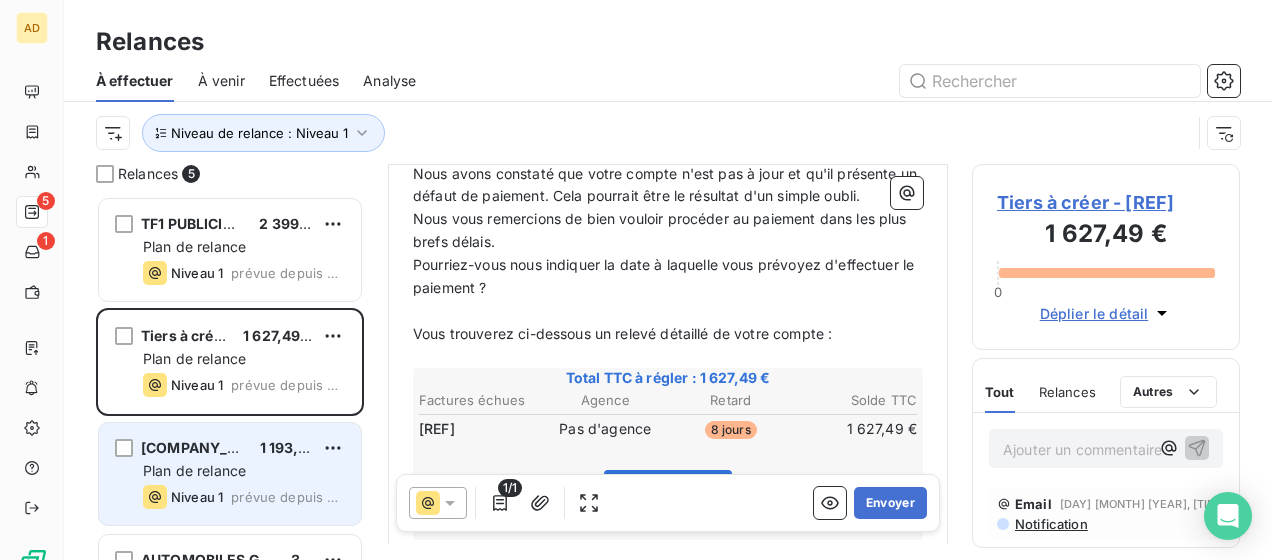 click on "[COMPANY_NAME]" at bounding box center [192, 448] 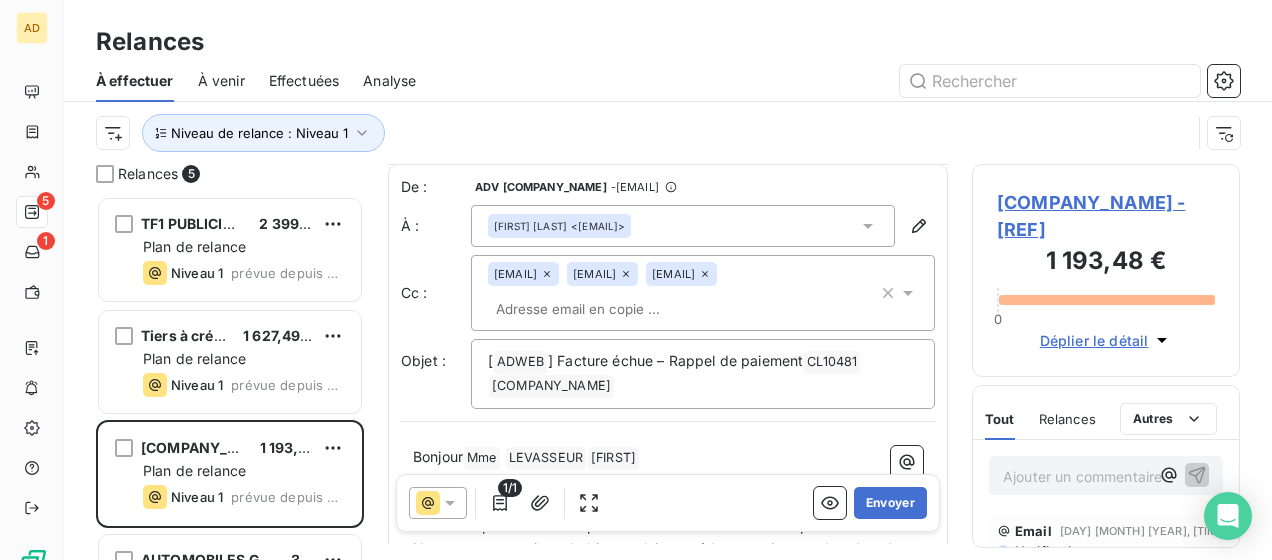 scroll, scrollTop: 0, scrollLeft: 0, axis: both 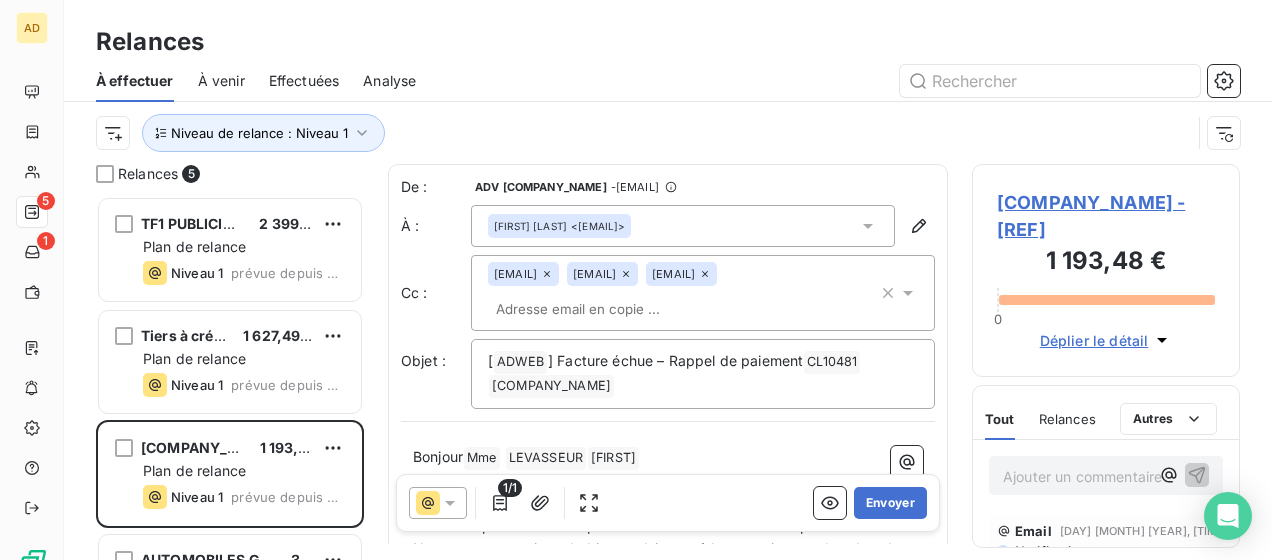 click 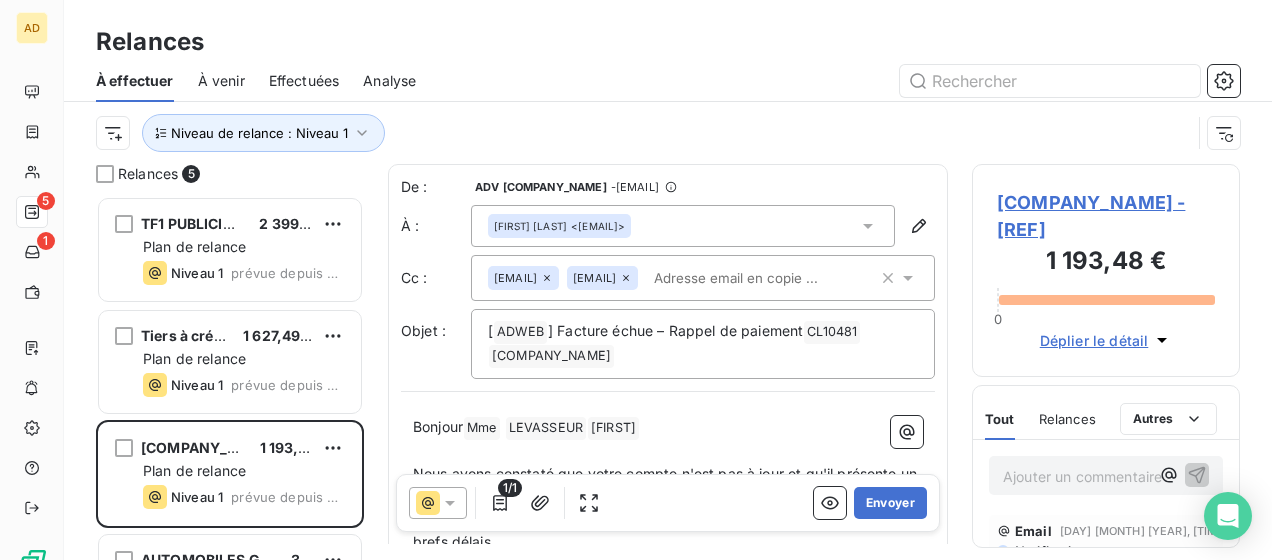 click on "Niveau de relance  : Niveau 1" at bounding box center [643, 133] 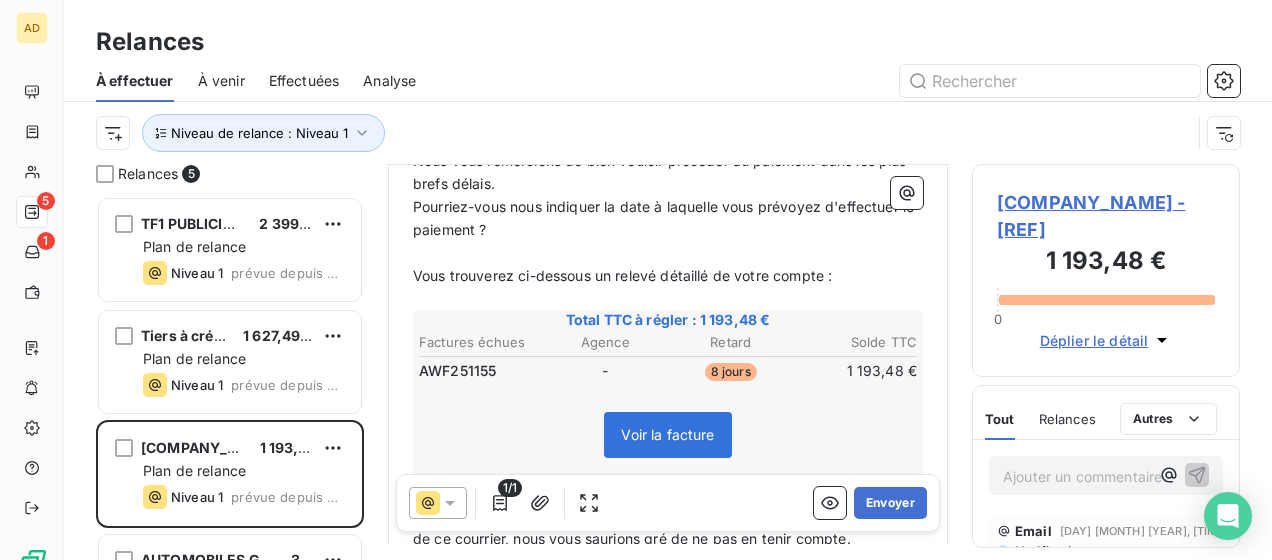 scroll, scrollTop: 502, scrollLeft: 0, axis: vertical 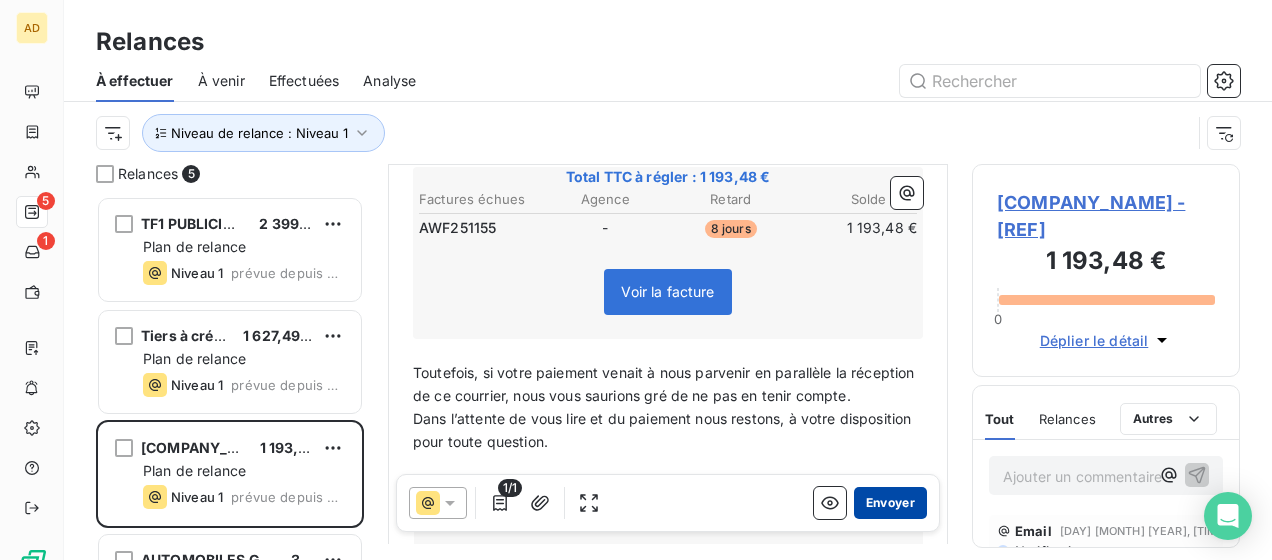 click on "Envoyer" at bounding box center [890, 503] 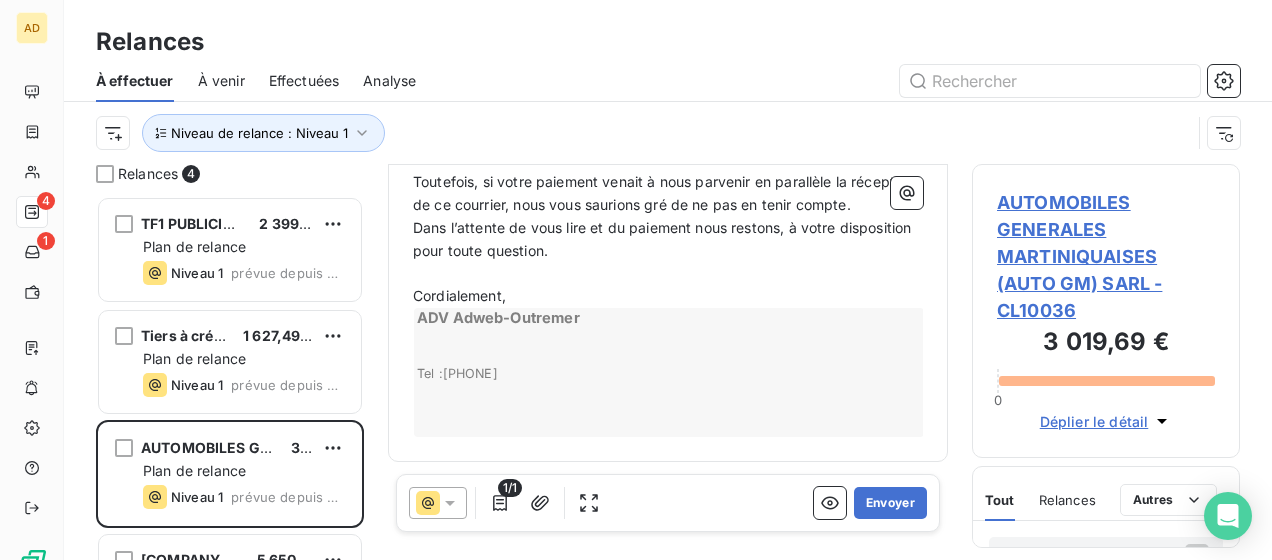 scroll, scrollTop: 502, scrollLeft: 0, axis: vertical 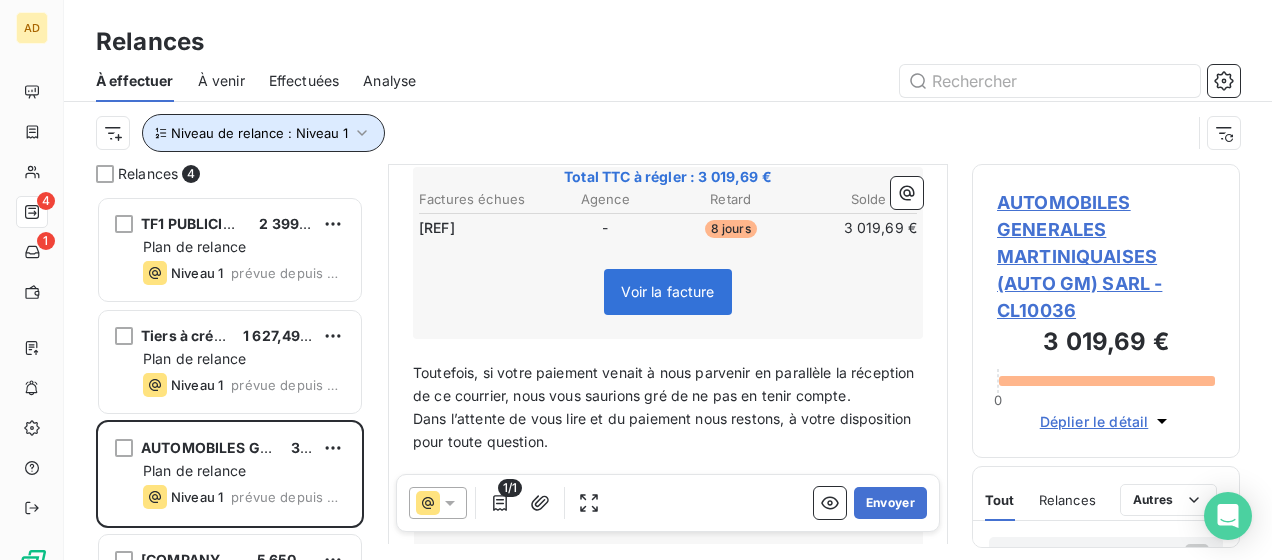 click 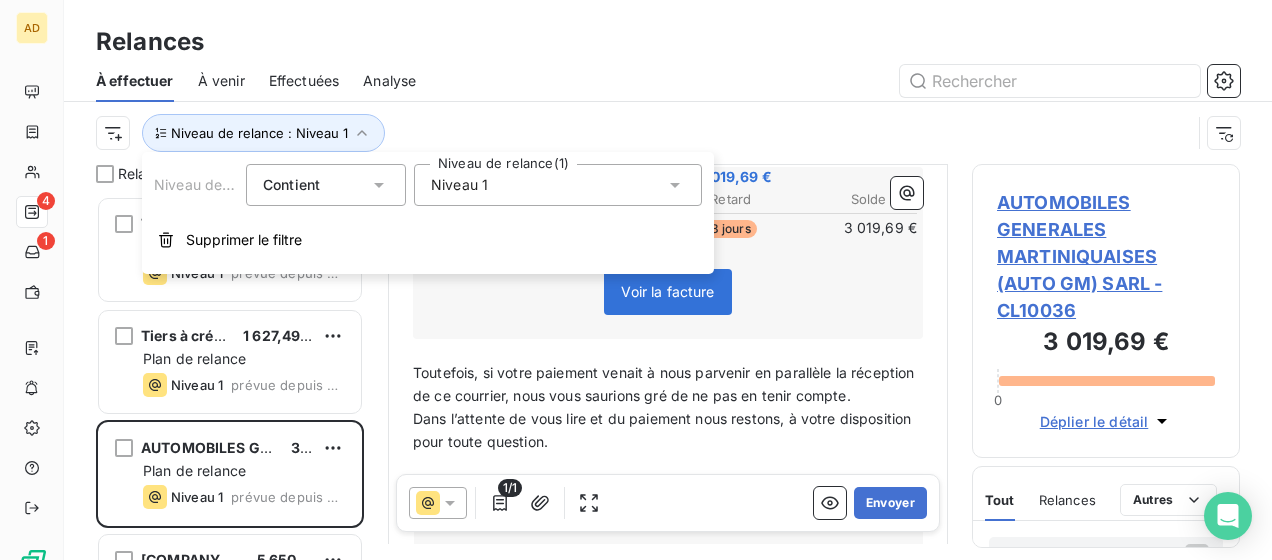 click 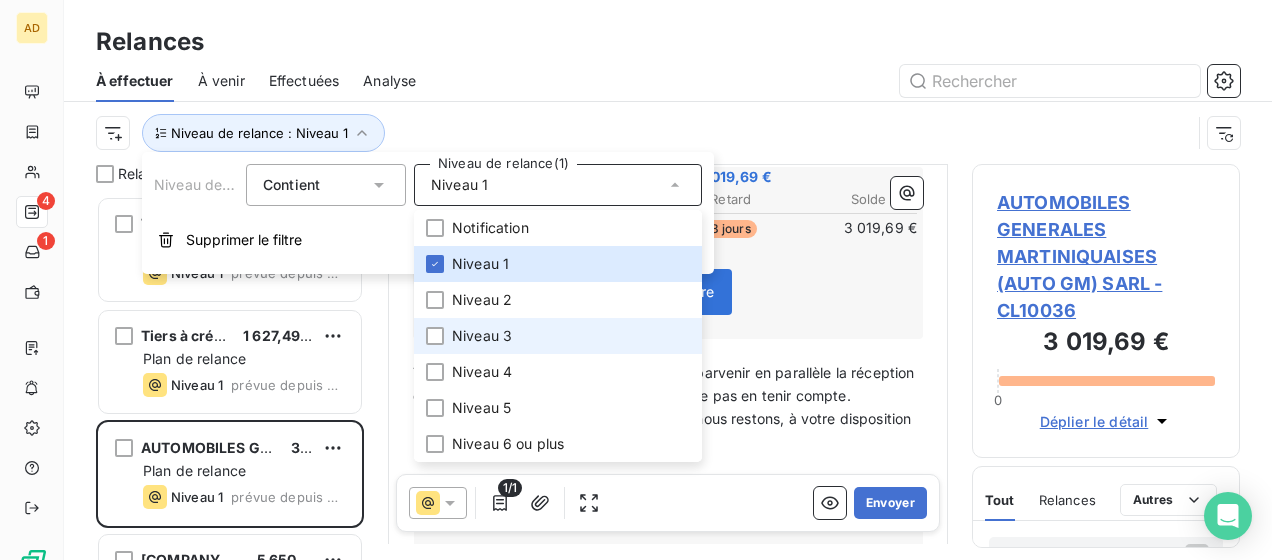 click on "Niveau 3" at bounding box center [482, 336] 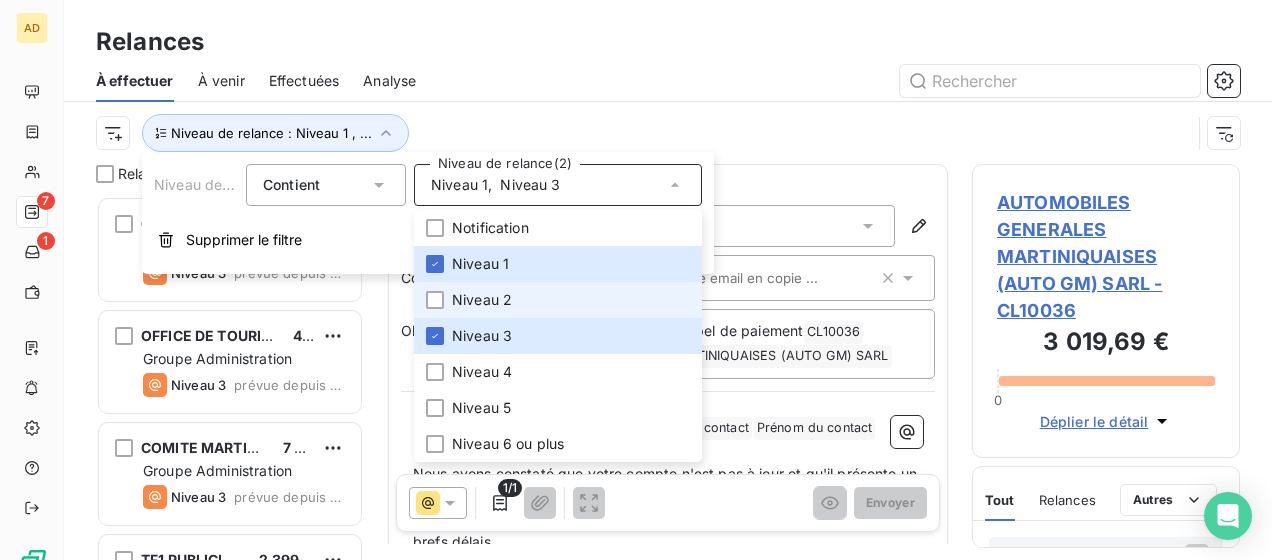 scroll, scrollTop: 16, scrollLeft: 16, axis: both 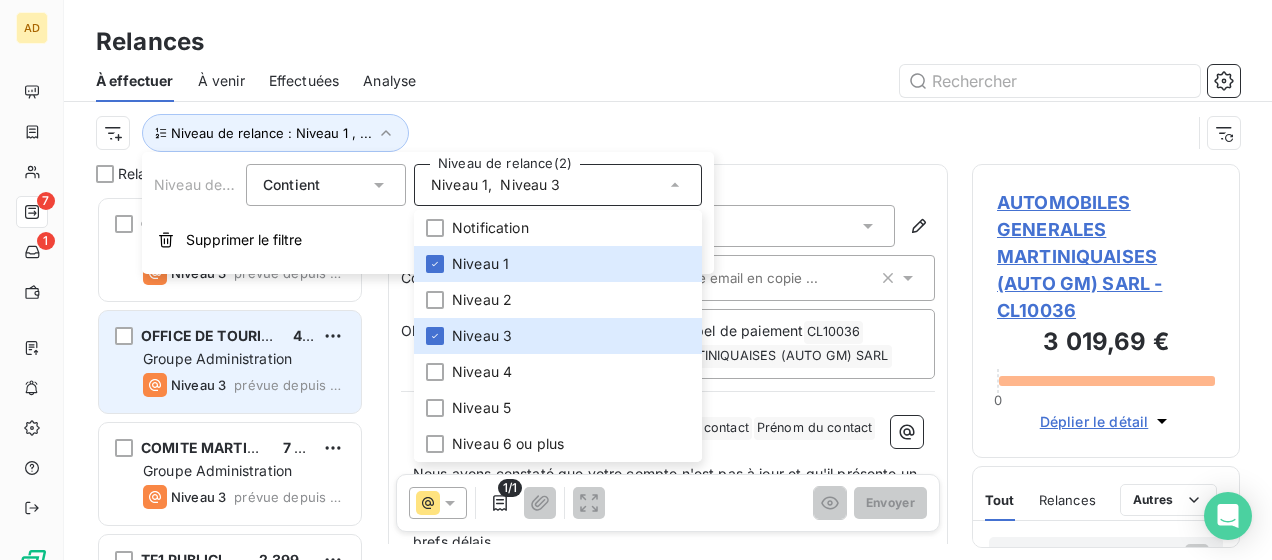 click on "Niveau 3 prévue depuis 20 jours" at bounding box center (244, 385) 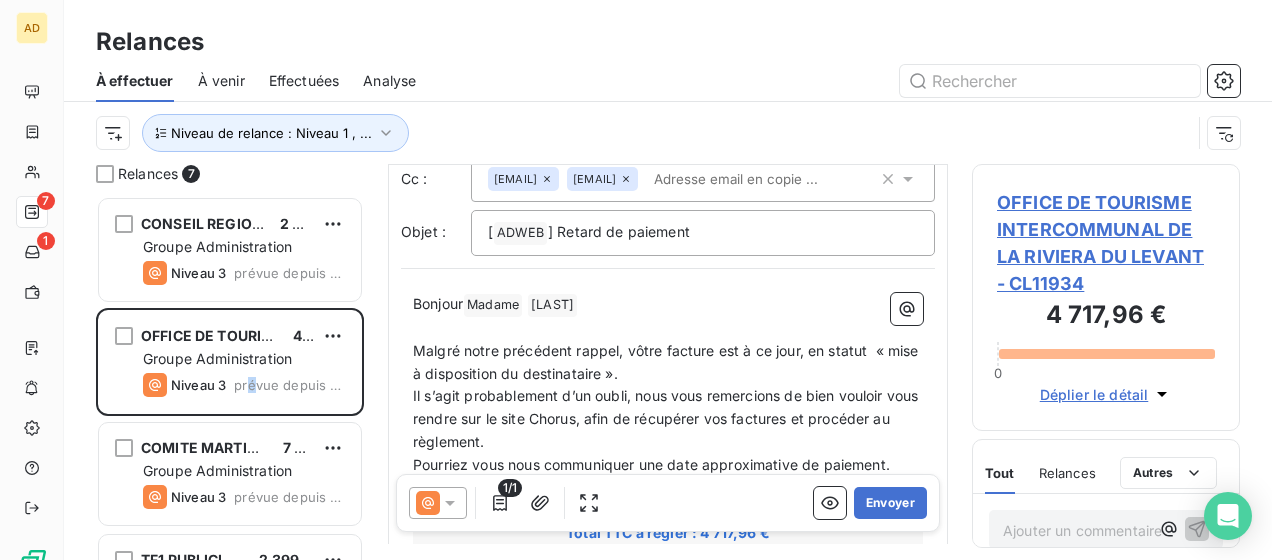 scroll, scrollTop: 302, scrollLeft: 0, axis: vertical 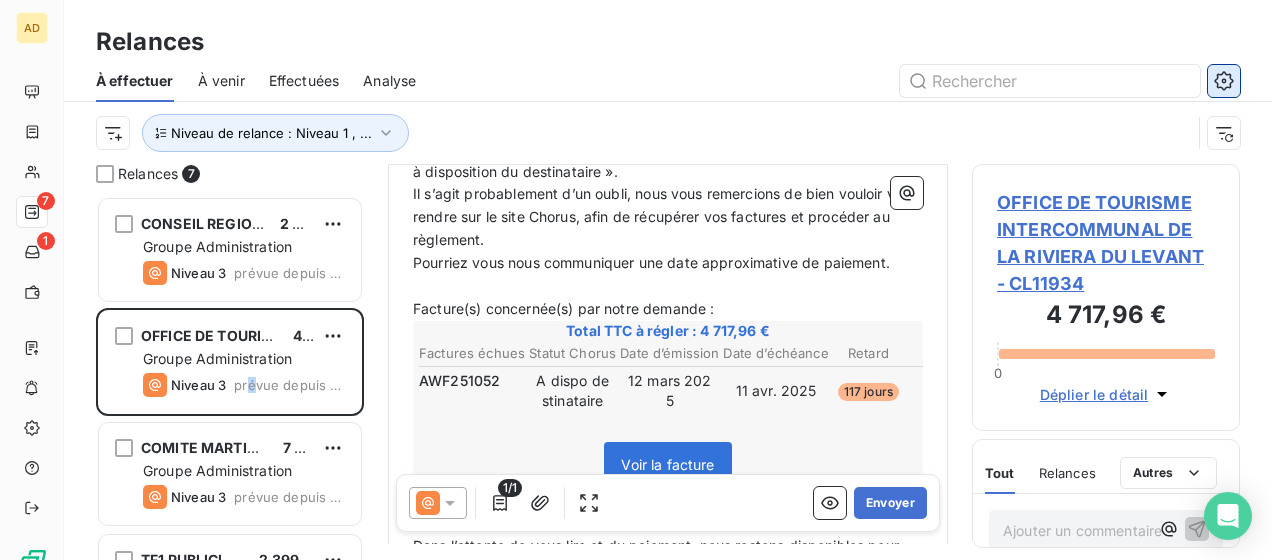 click 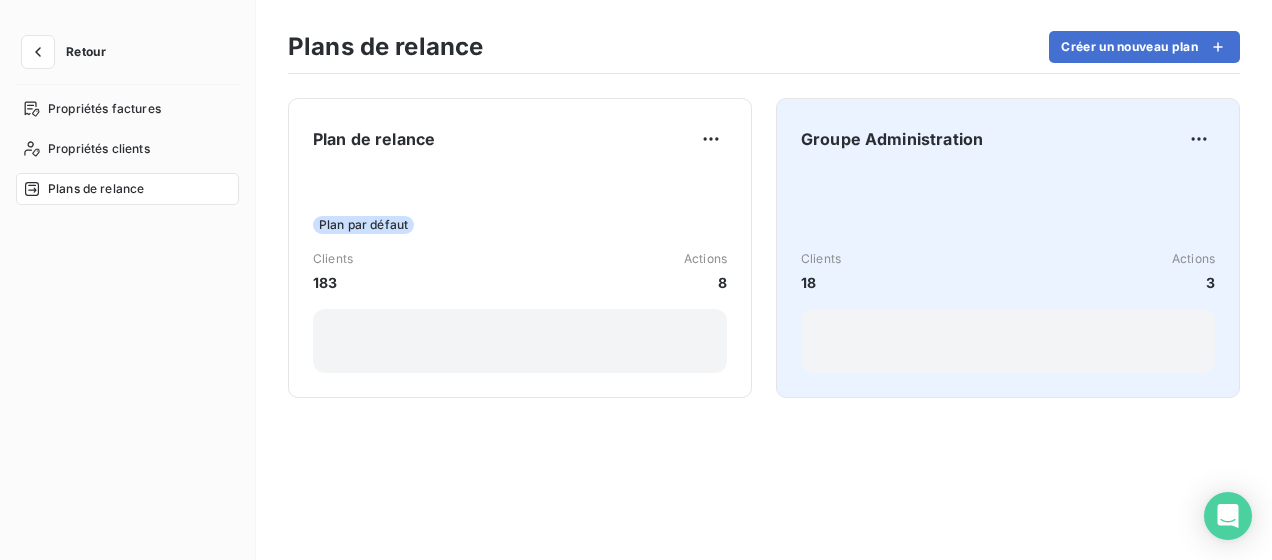 click on "Groupe Administration Clients 18 Actions 3" at bounding box center [1008, 248] 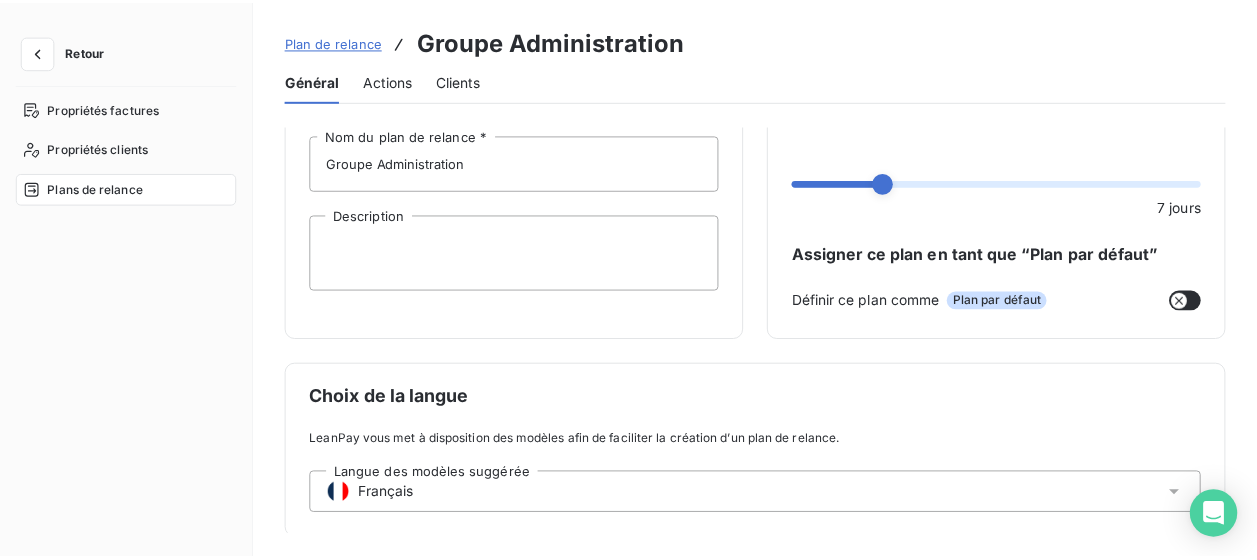 scroll, scrollTop: 284, scrollLeft: 0, axis: vertical 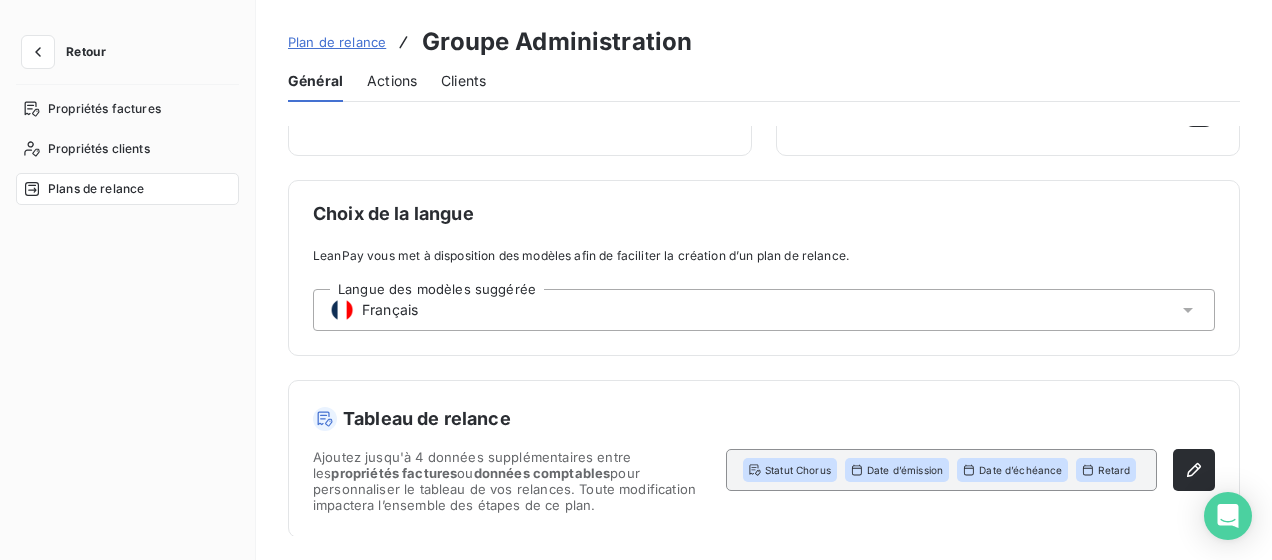 click on "Actions" at bounding box center (392, 81) 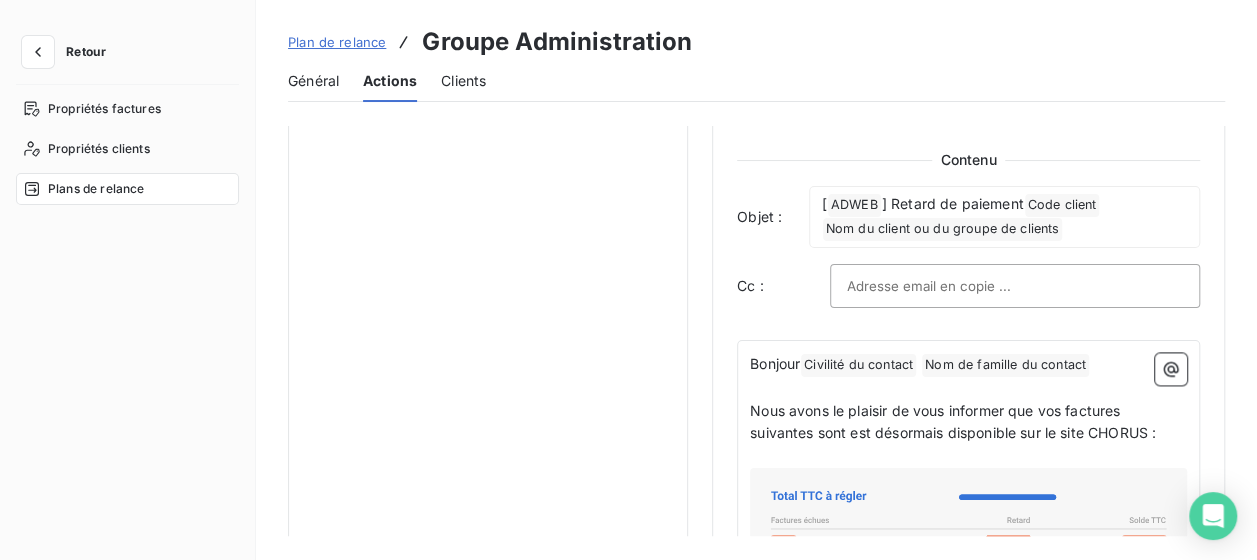 scroll, scrollTop: 1300, scrollLeft: 0, axis: vertical 